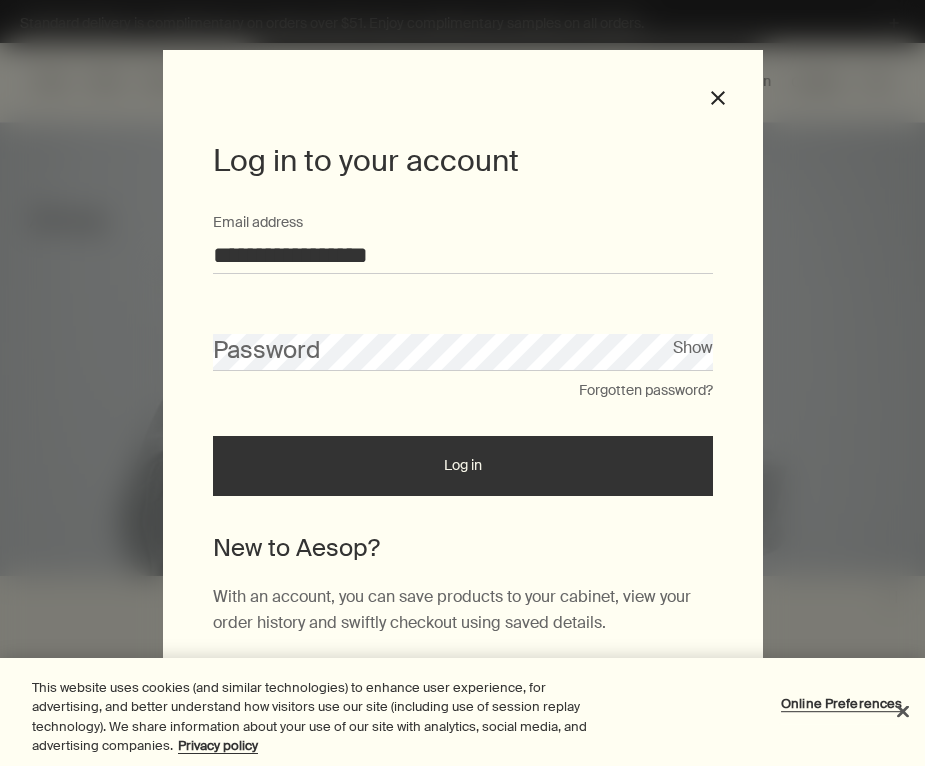scroll, scrollTop: 0, scrollLeft: 0, axis: both 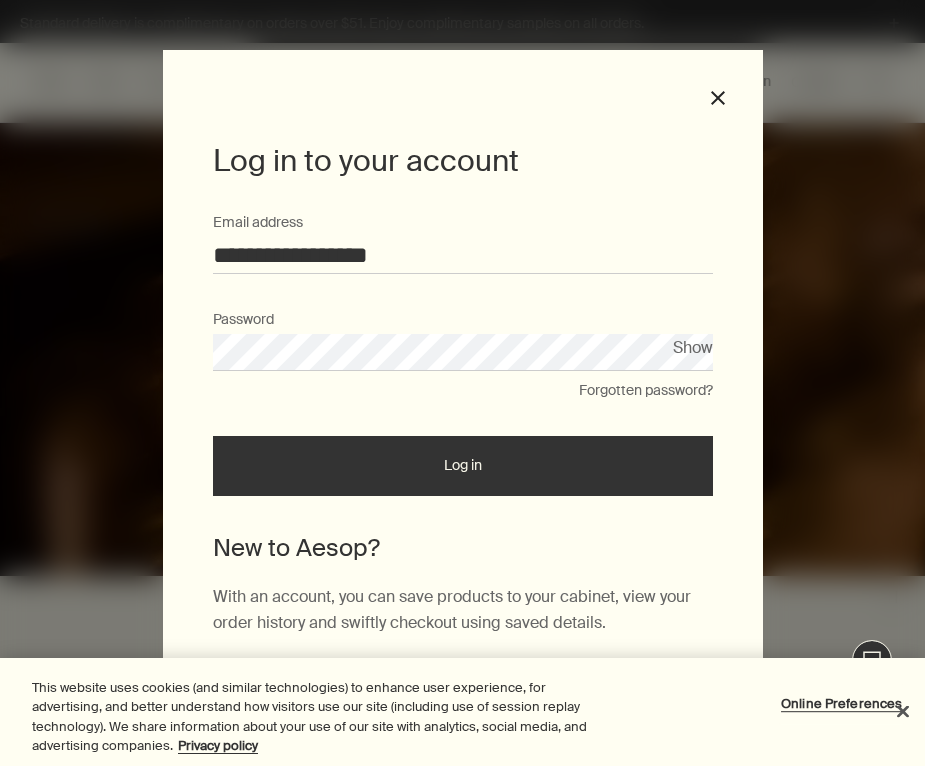 click on "Show" at bounding box center (693, 347) 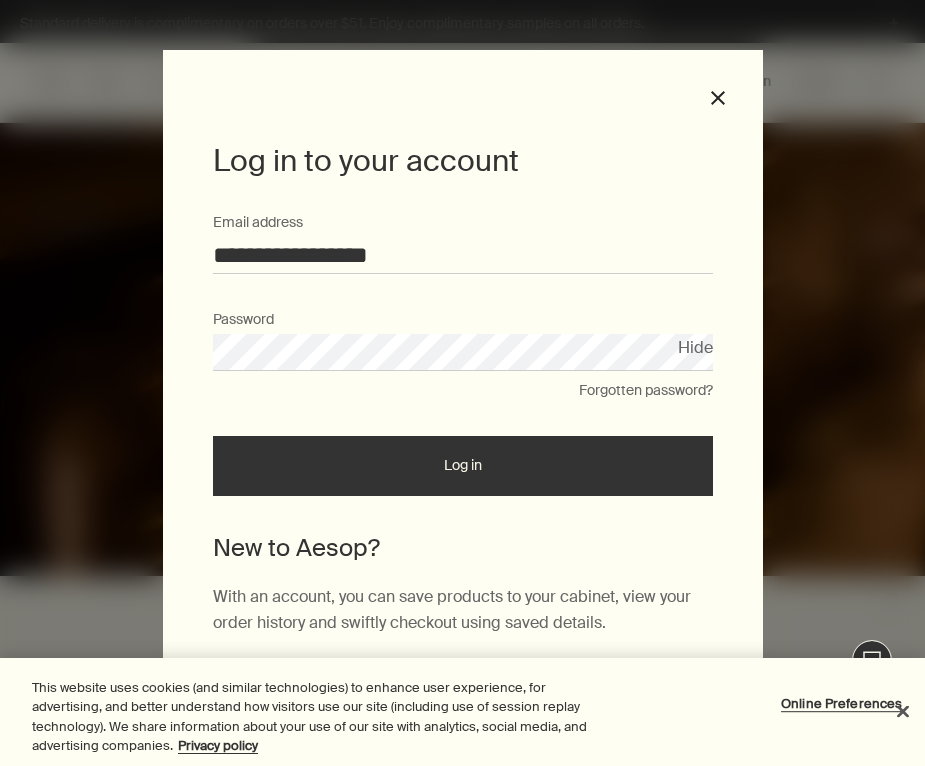 click on "Log in" at bounding box center (463, 466) 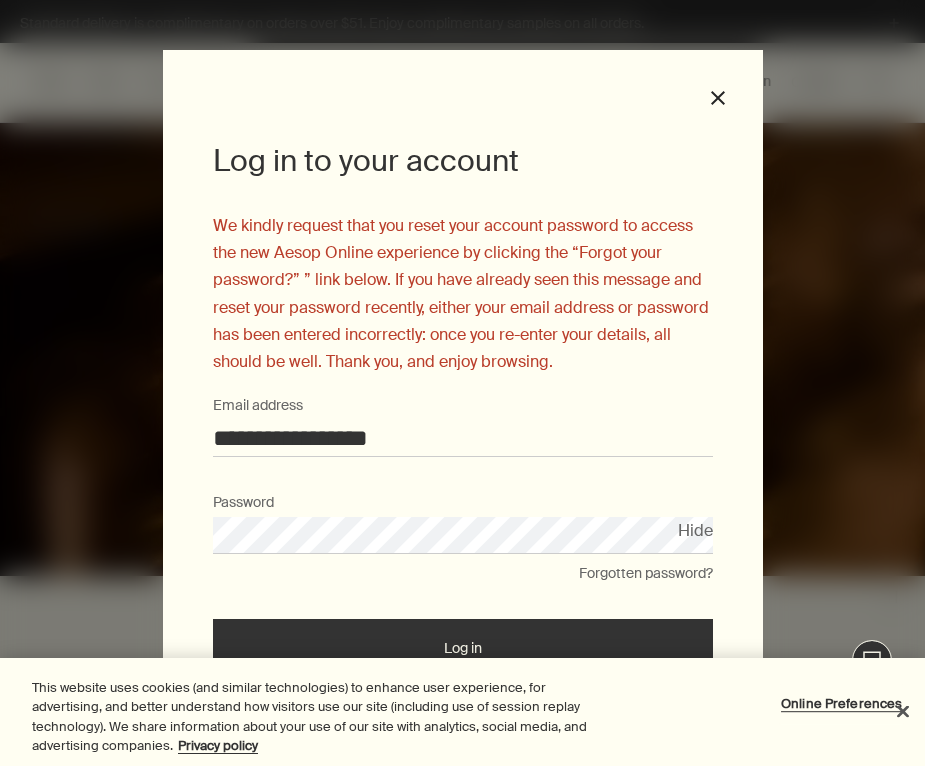 click on "Forgotten password?" at bounding box center [646, 574] 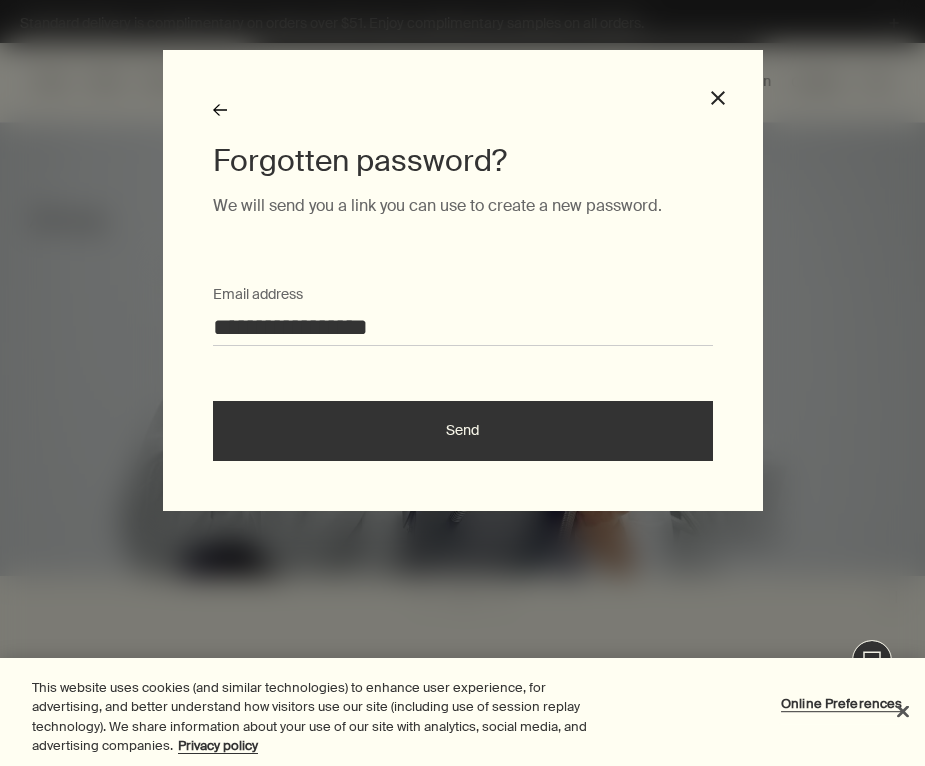 click on "Forgotten password?" at bounding box center [463, 161] 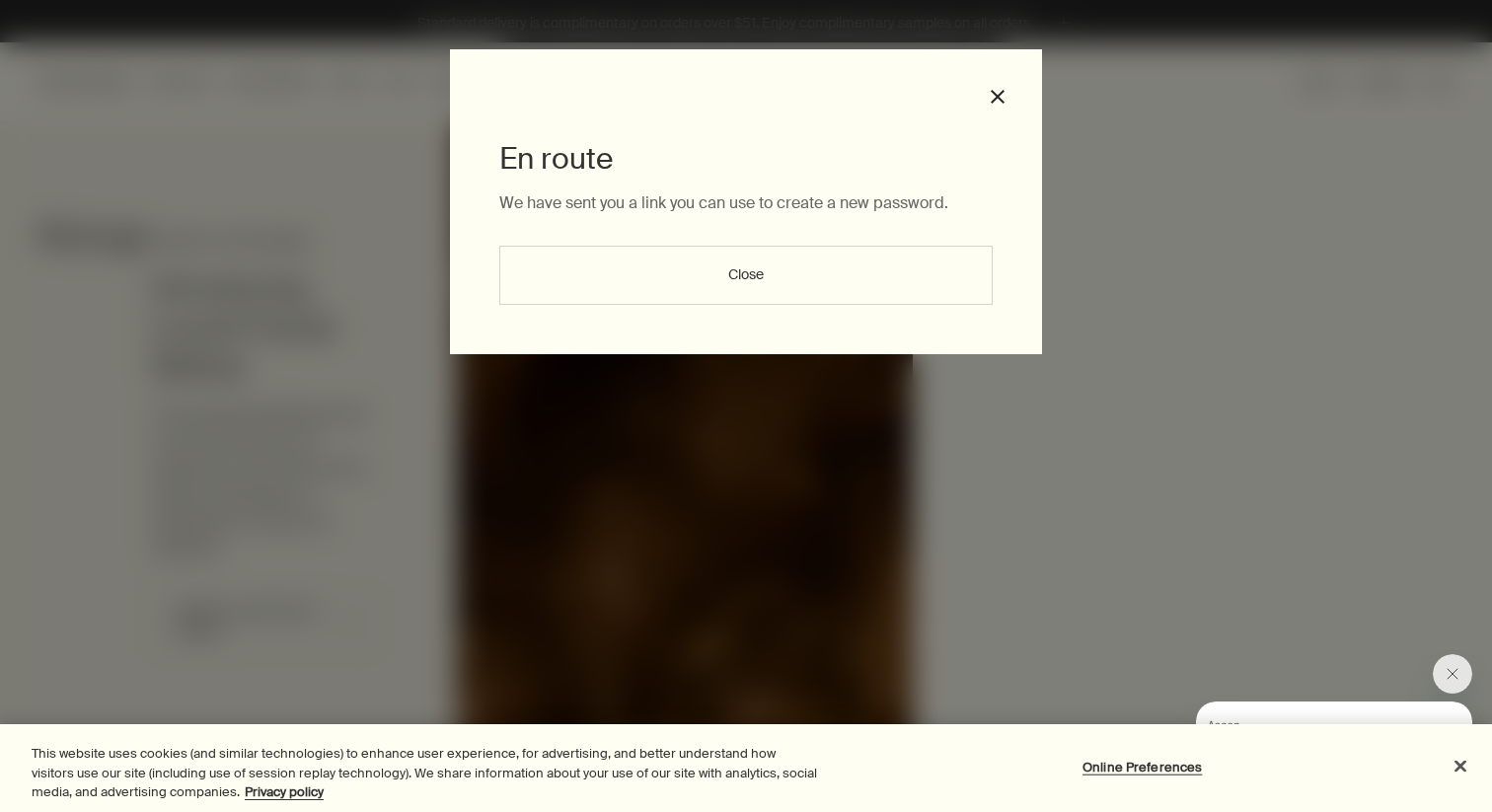 scroll, scrollTop: 0, scrollLeft: 0, axis: both 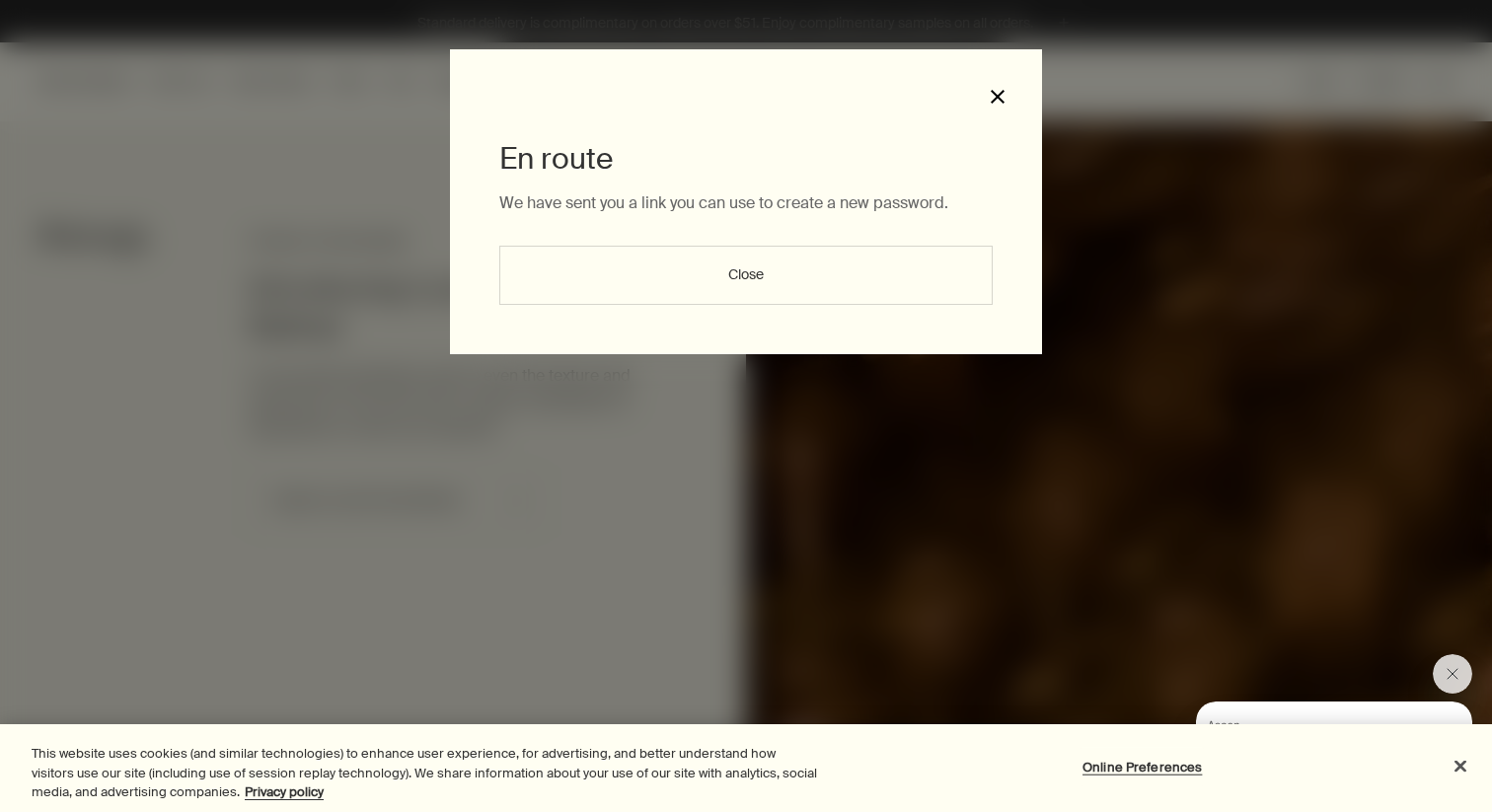 click on "close" at bounding box center (998, 97) 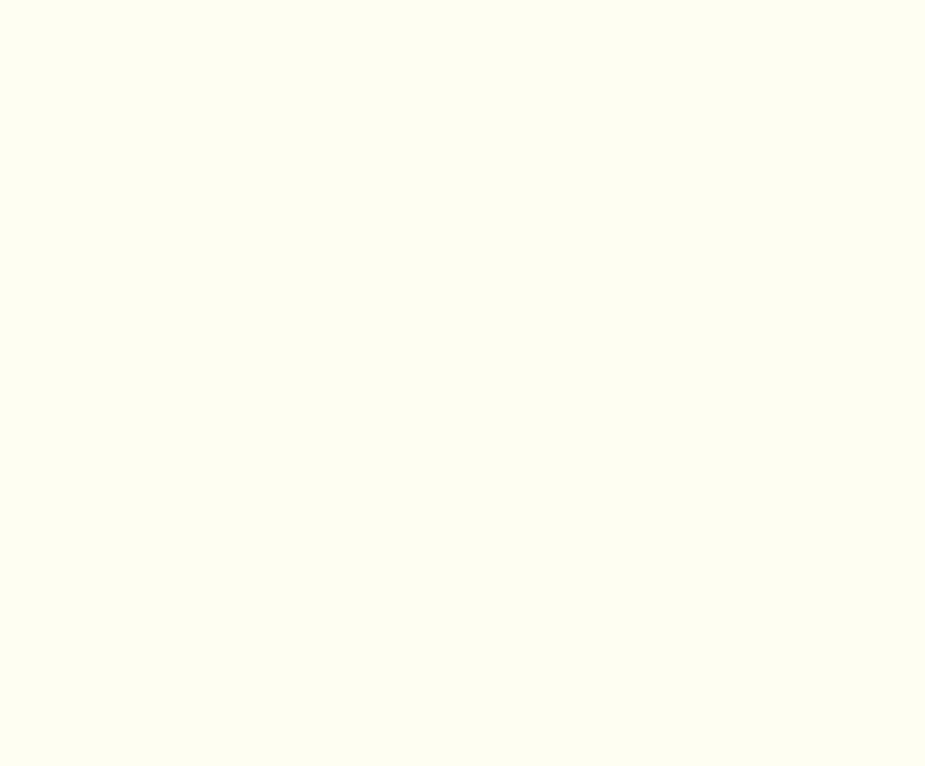 scroll, scrollTop: 0, scrollLeft: 0, axis: both 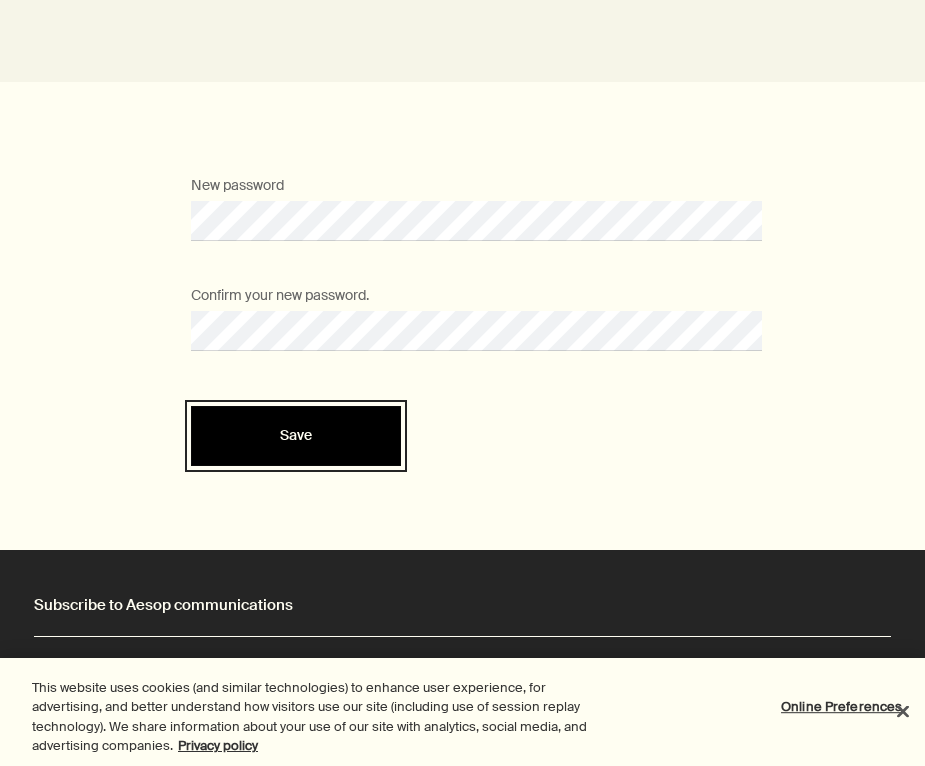 click on "Save" at bounding box center [296, 435] 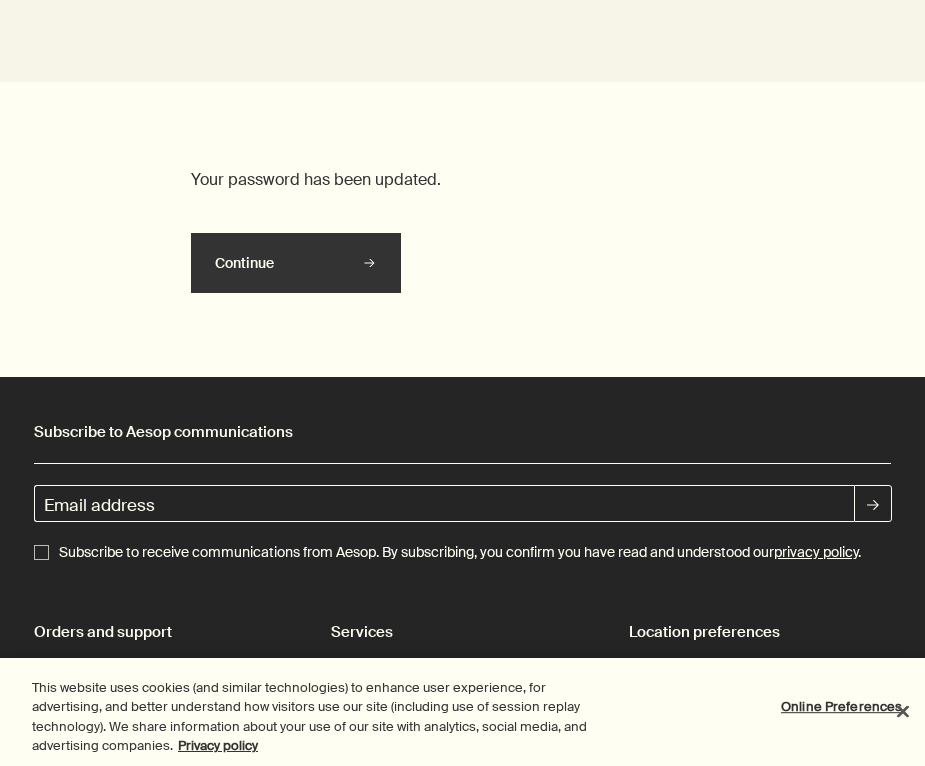 click on "Continue" at bounding box center [296, 263] 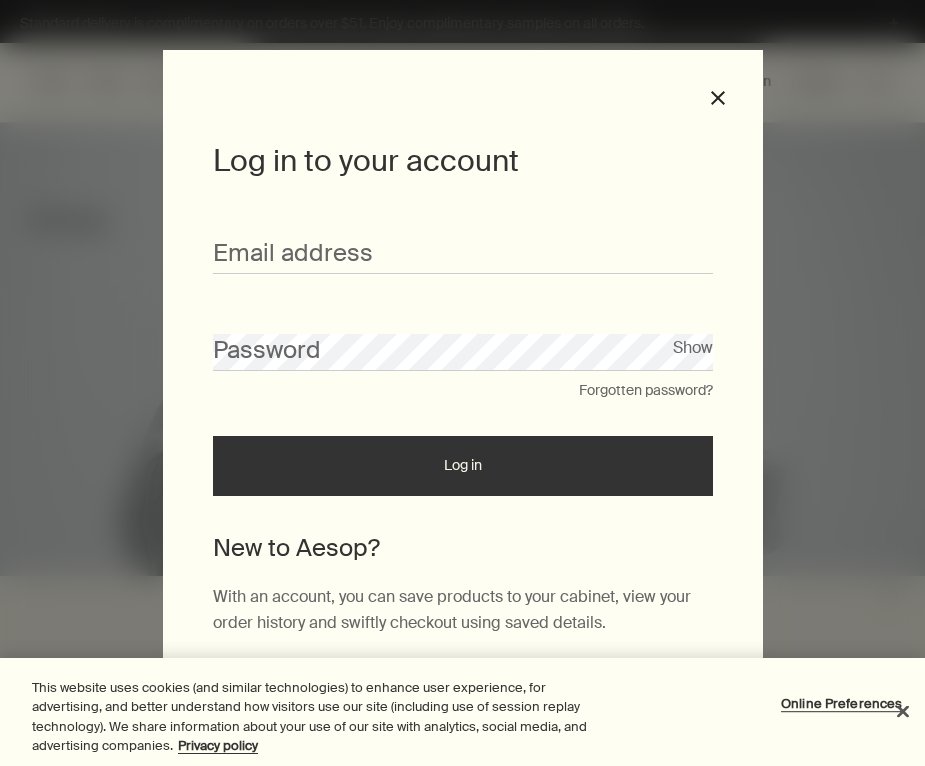 scroll, scrollTop: 0, scrollLeft: 0, axis: both 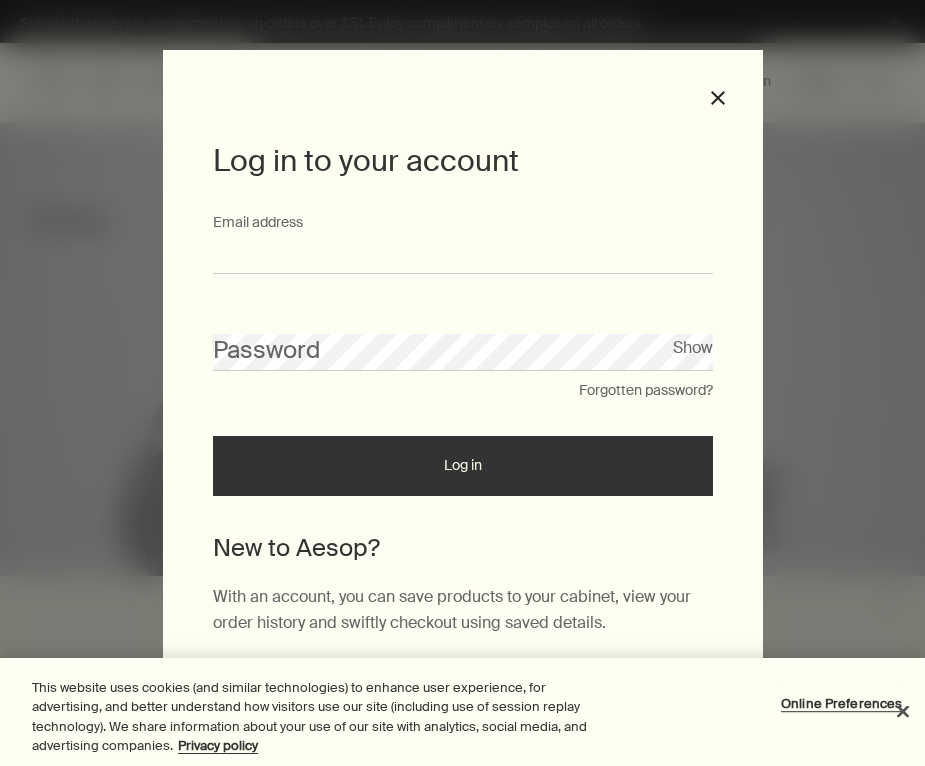 click on "Email address" at bounding box center [463, 255] 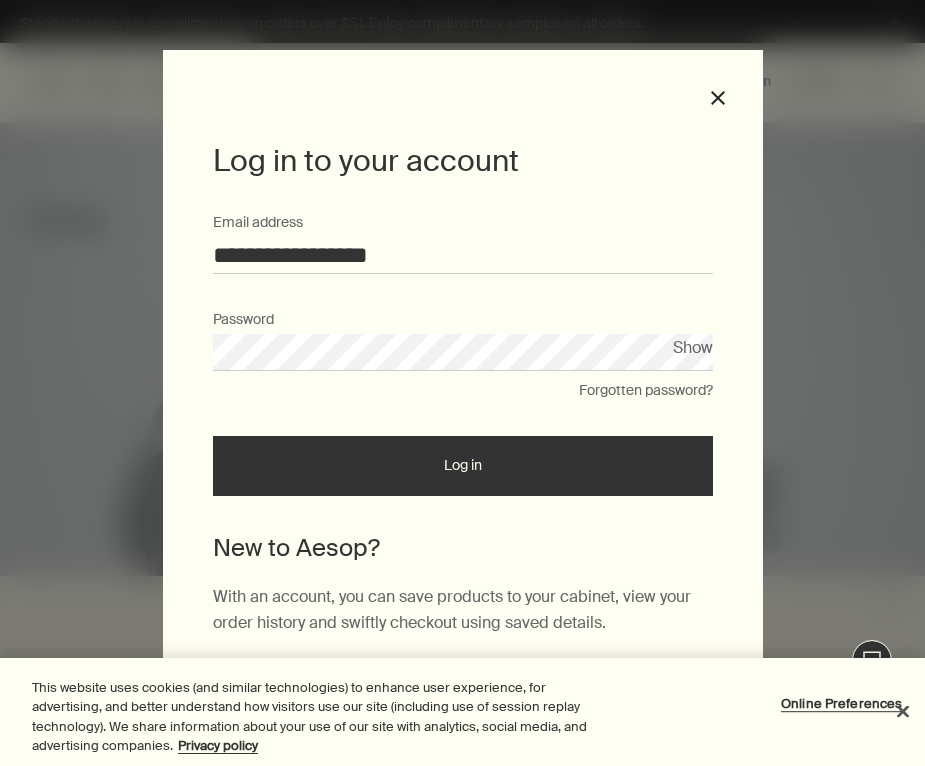 click on "Log in" at bounding box center (463, 466) 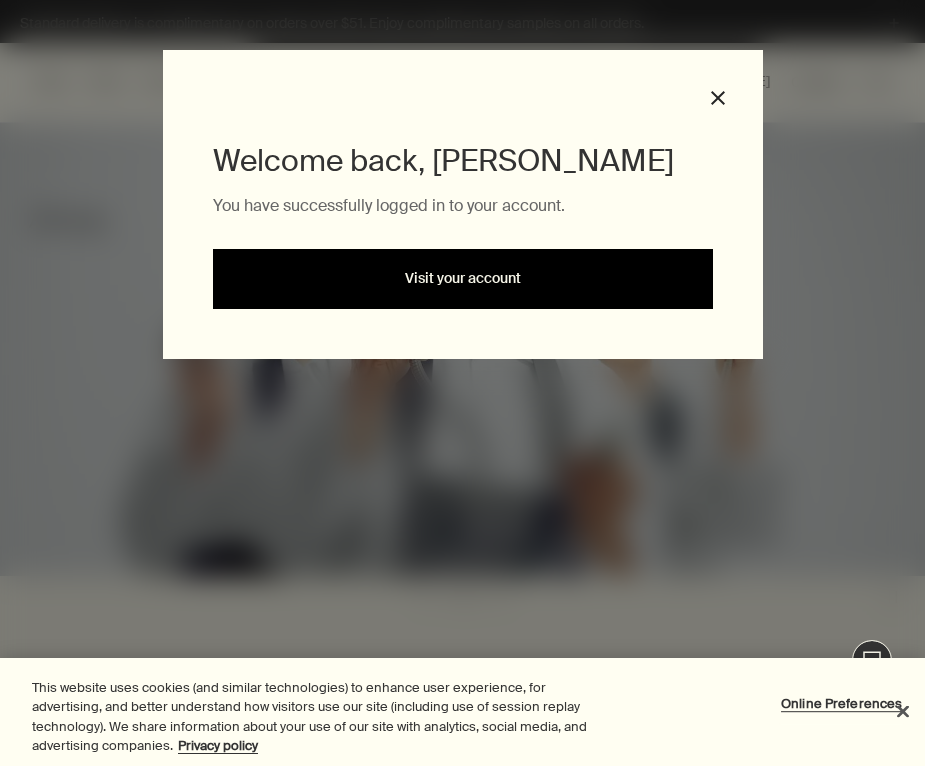 click on "Visit your account" at bounding box center (463, 279) 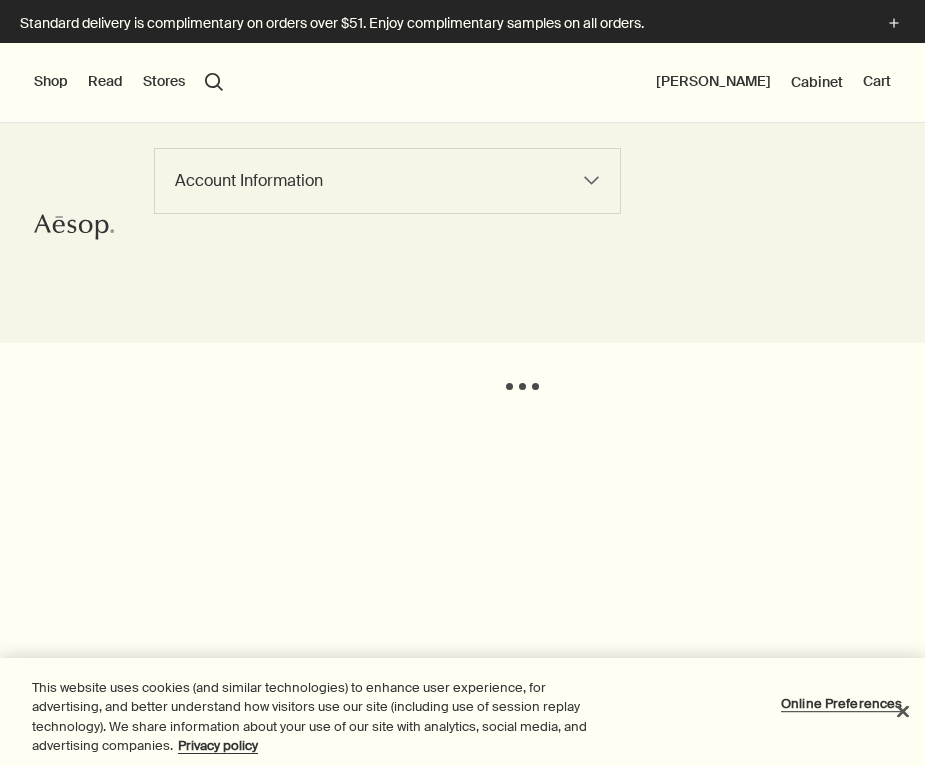 scroll, scrollTop: 0, scrollLeft: 0, axis: both 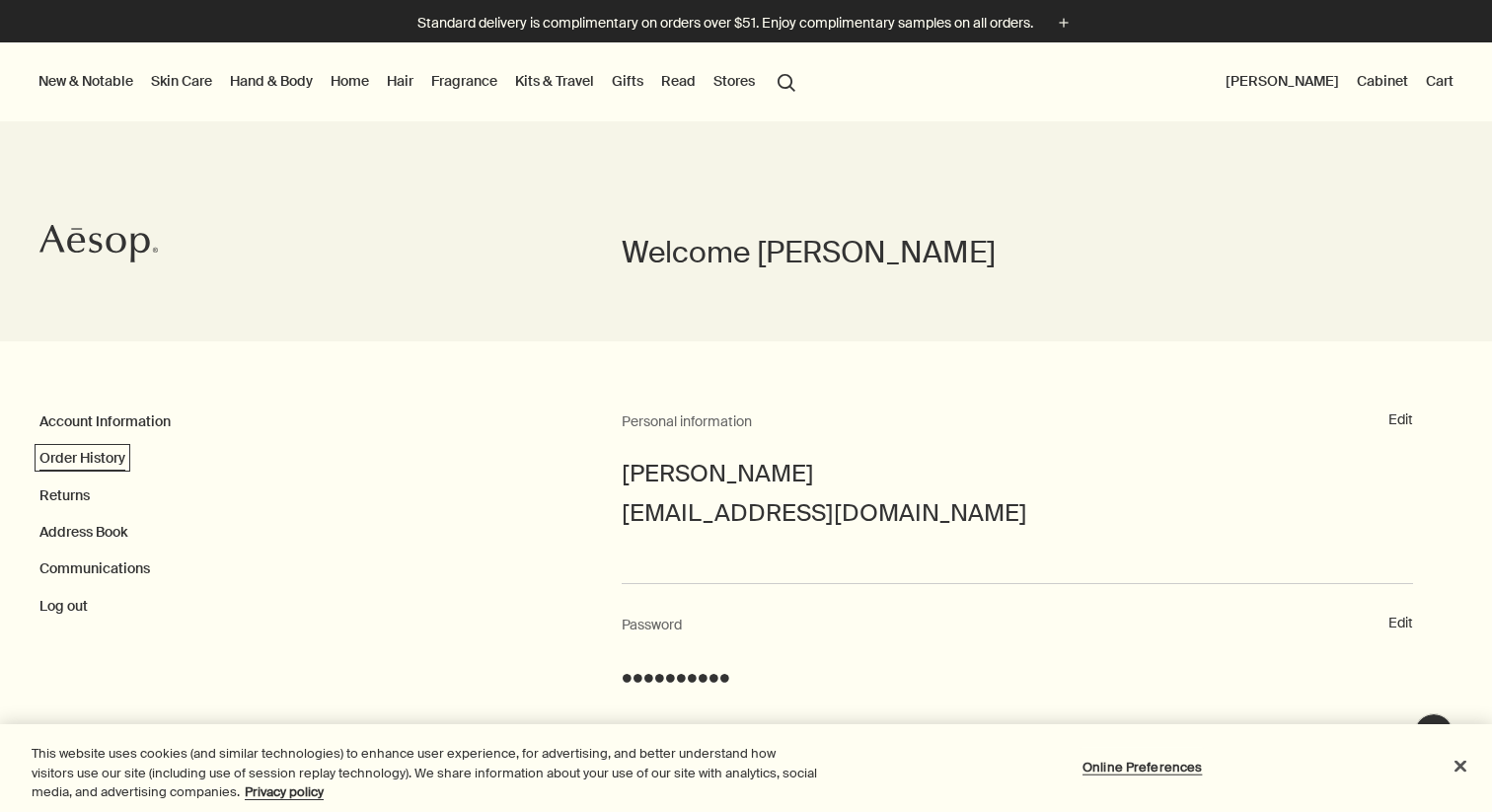 click on "Order History" at bounding box center (82, 458) 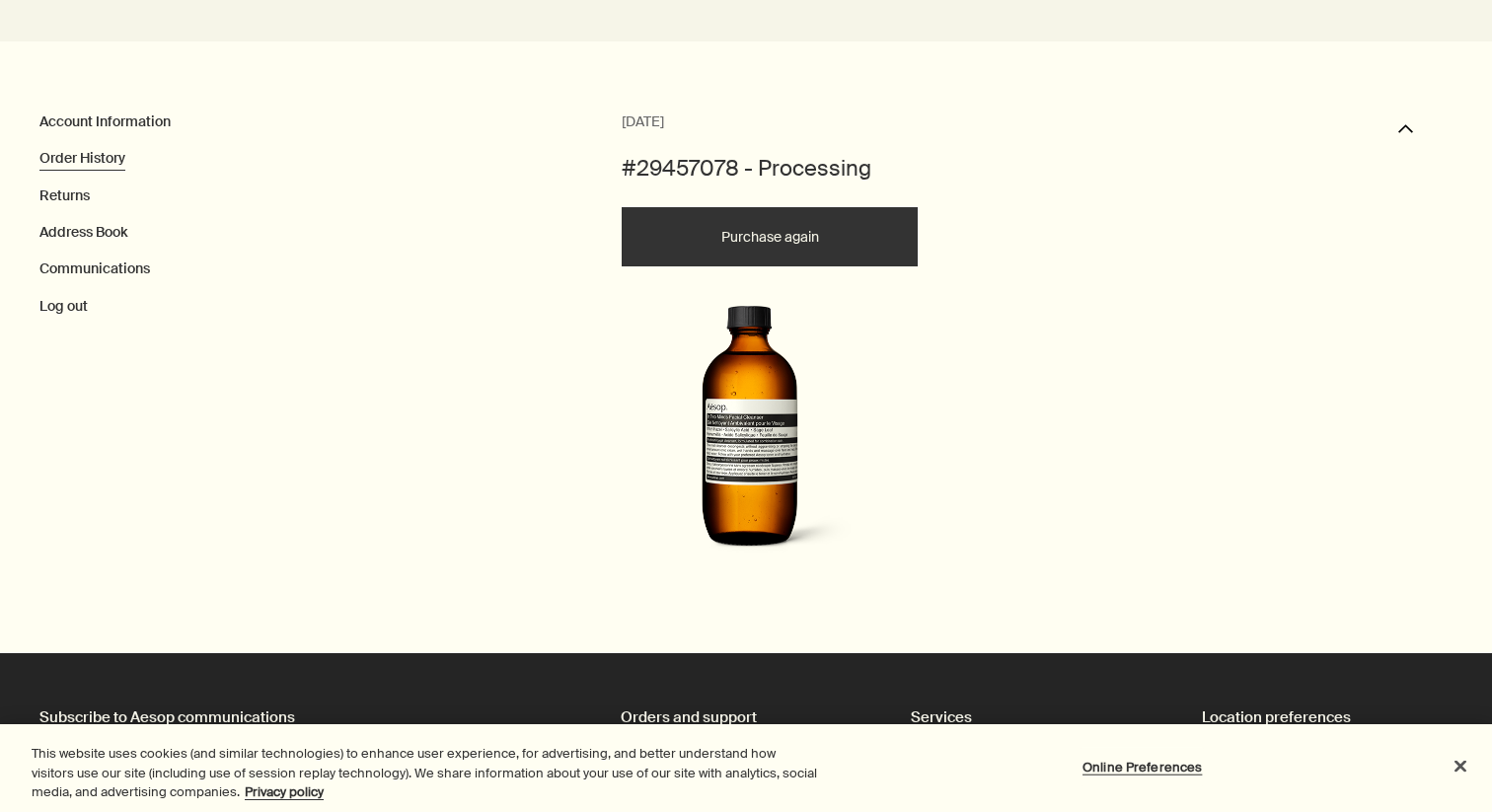 scroll, scrollTop: 316, scrollLeft: 0, axis: vertical 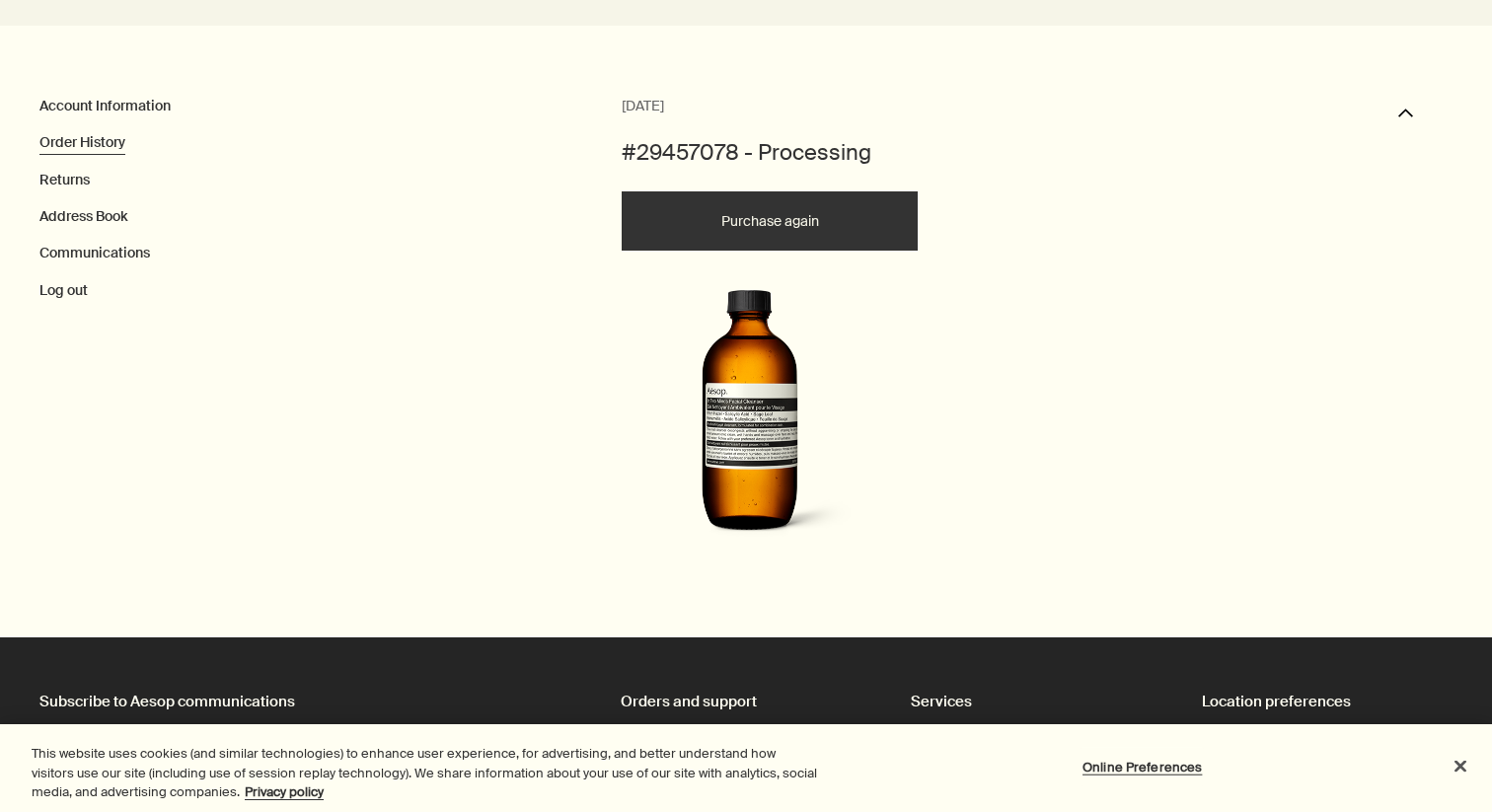 click on "#29457078 - Processing" at bounding box center (746, 153) 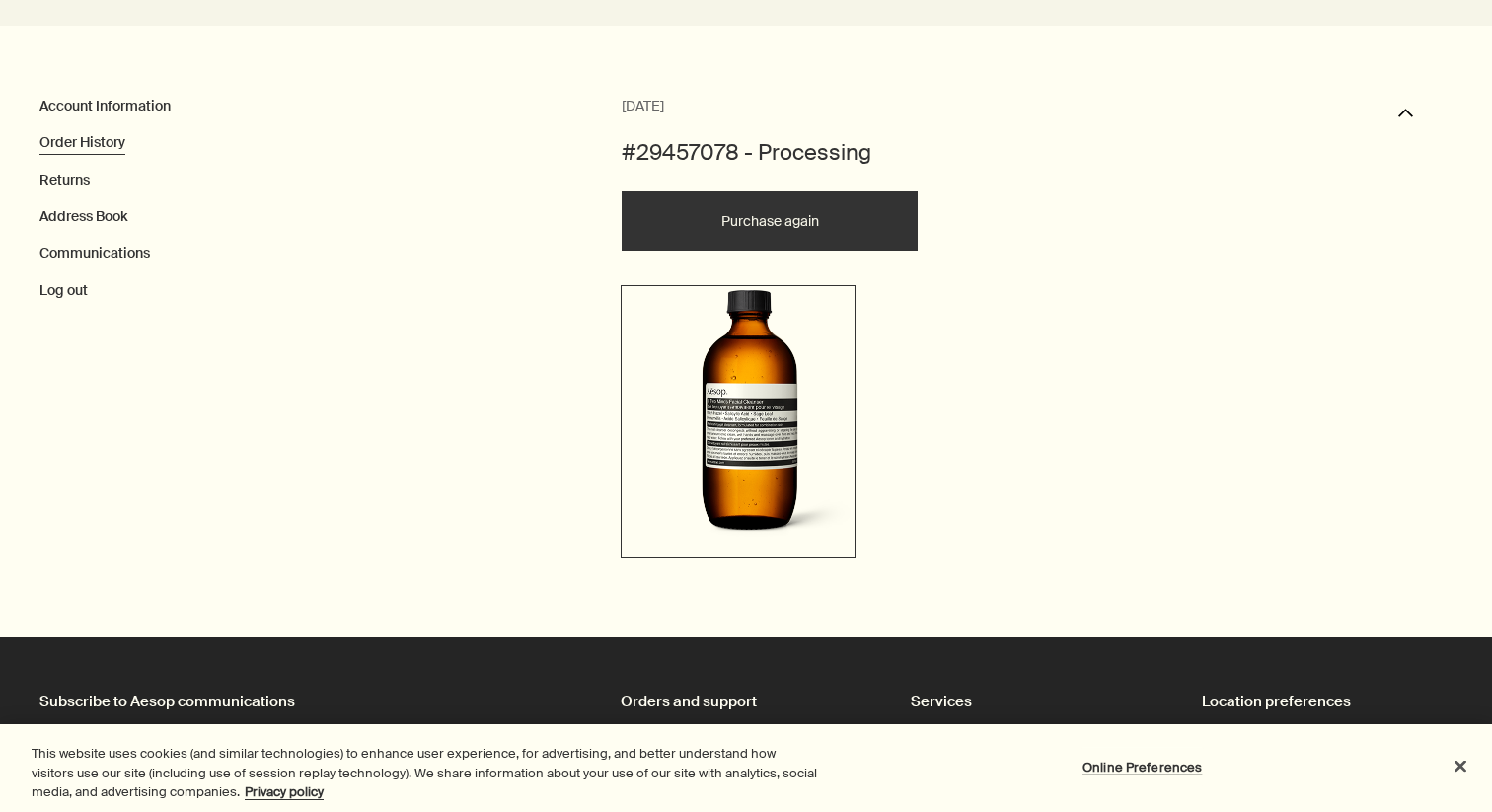 click at bounding box center (738, 419) 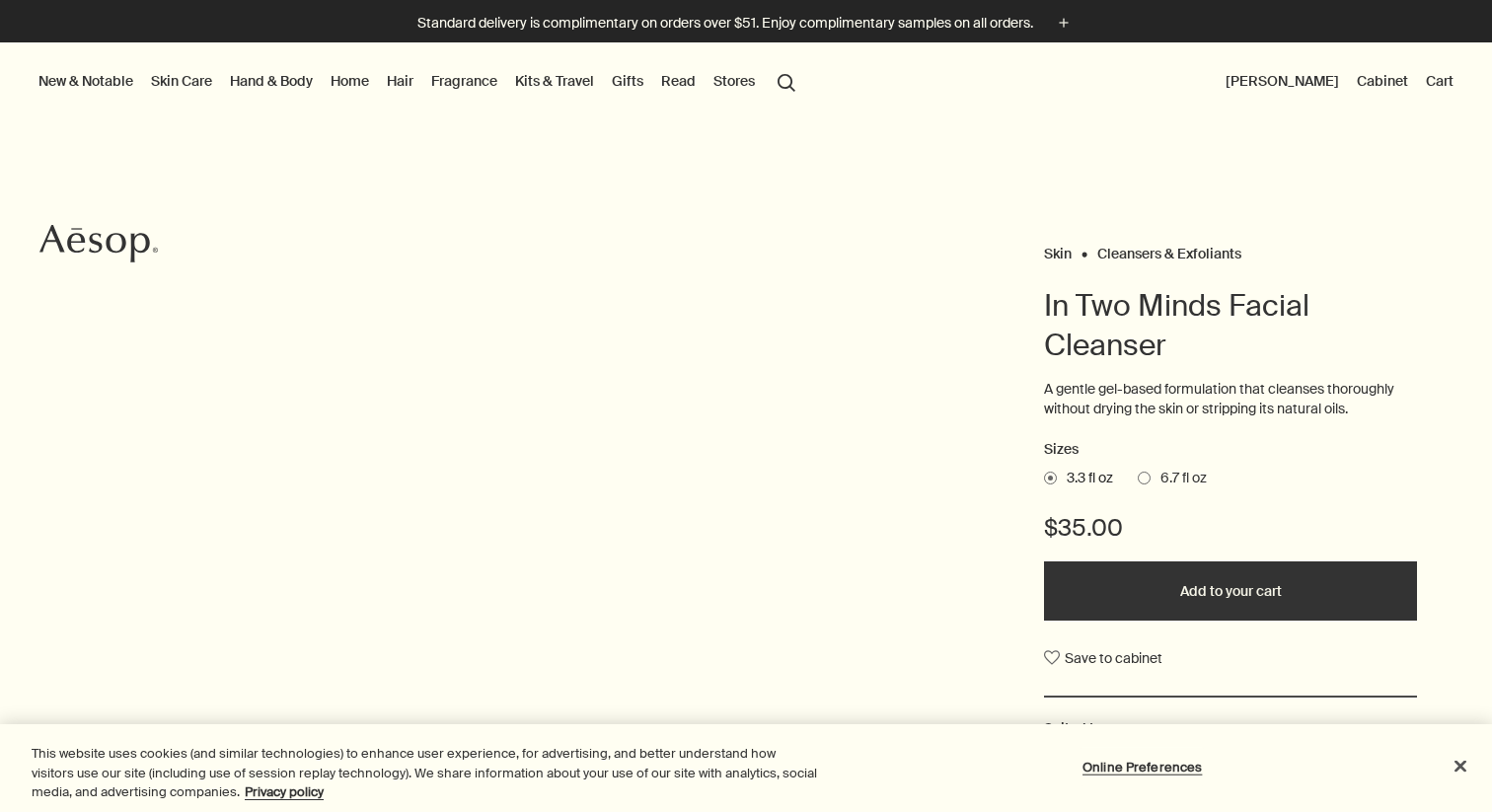 scroll, scrollTop: 0, scrollLeft: 0, axis: both 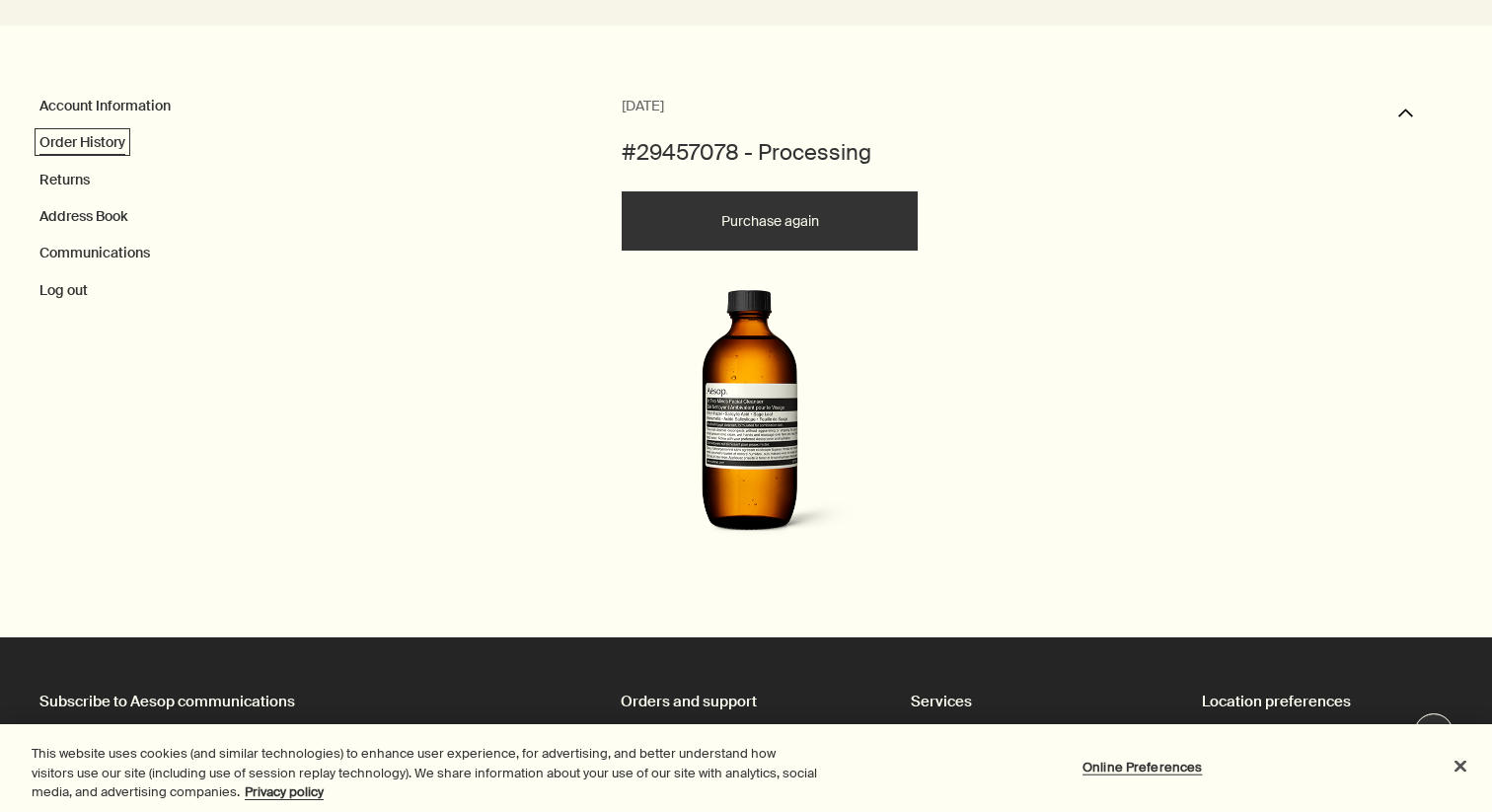 click on "Order History" at bounding box center (82, 142) 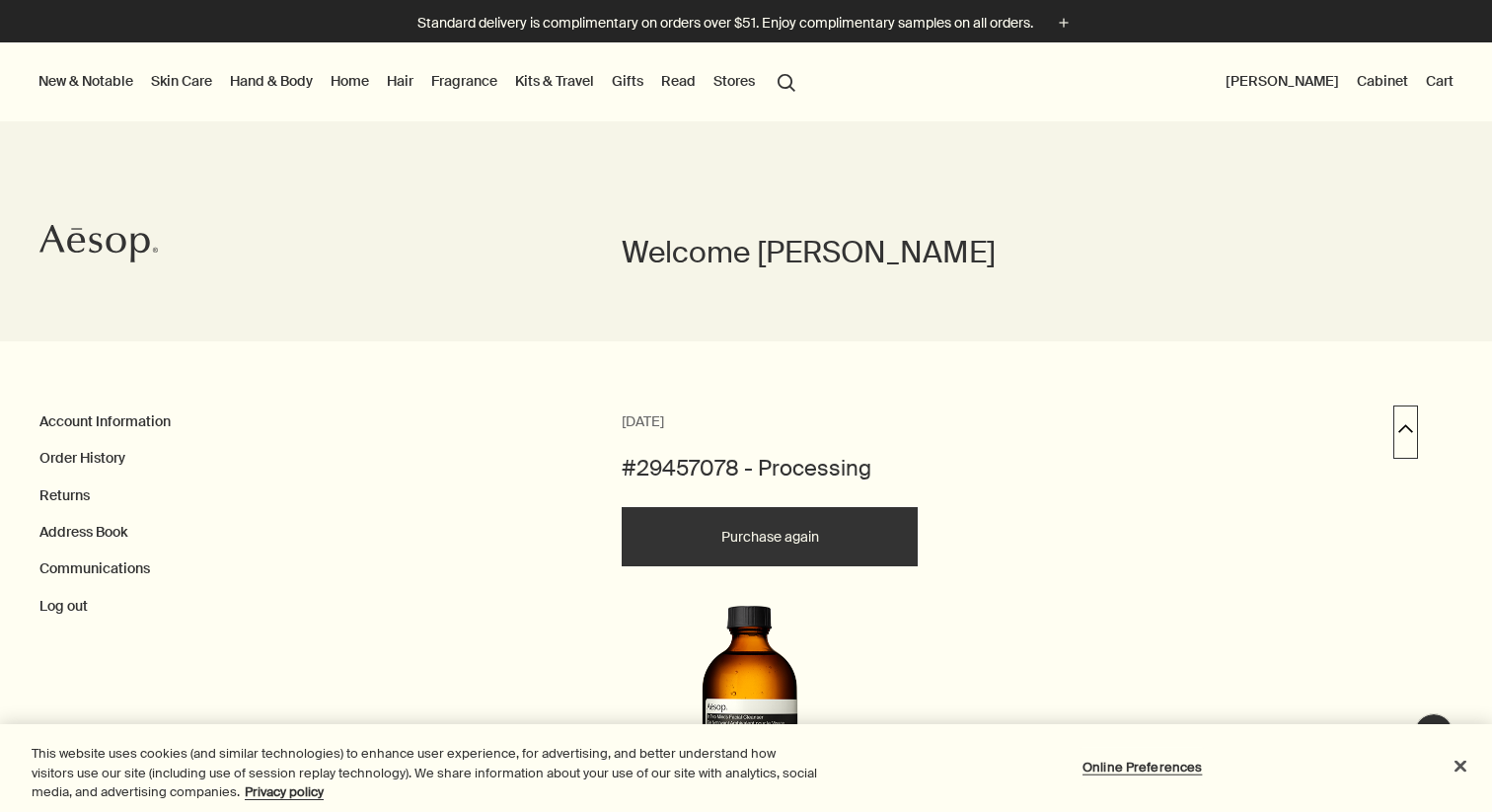 click on "downArrow" at bounding box center [1405, 432] 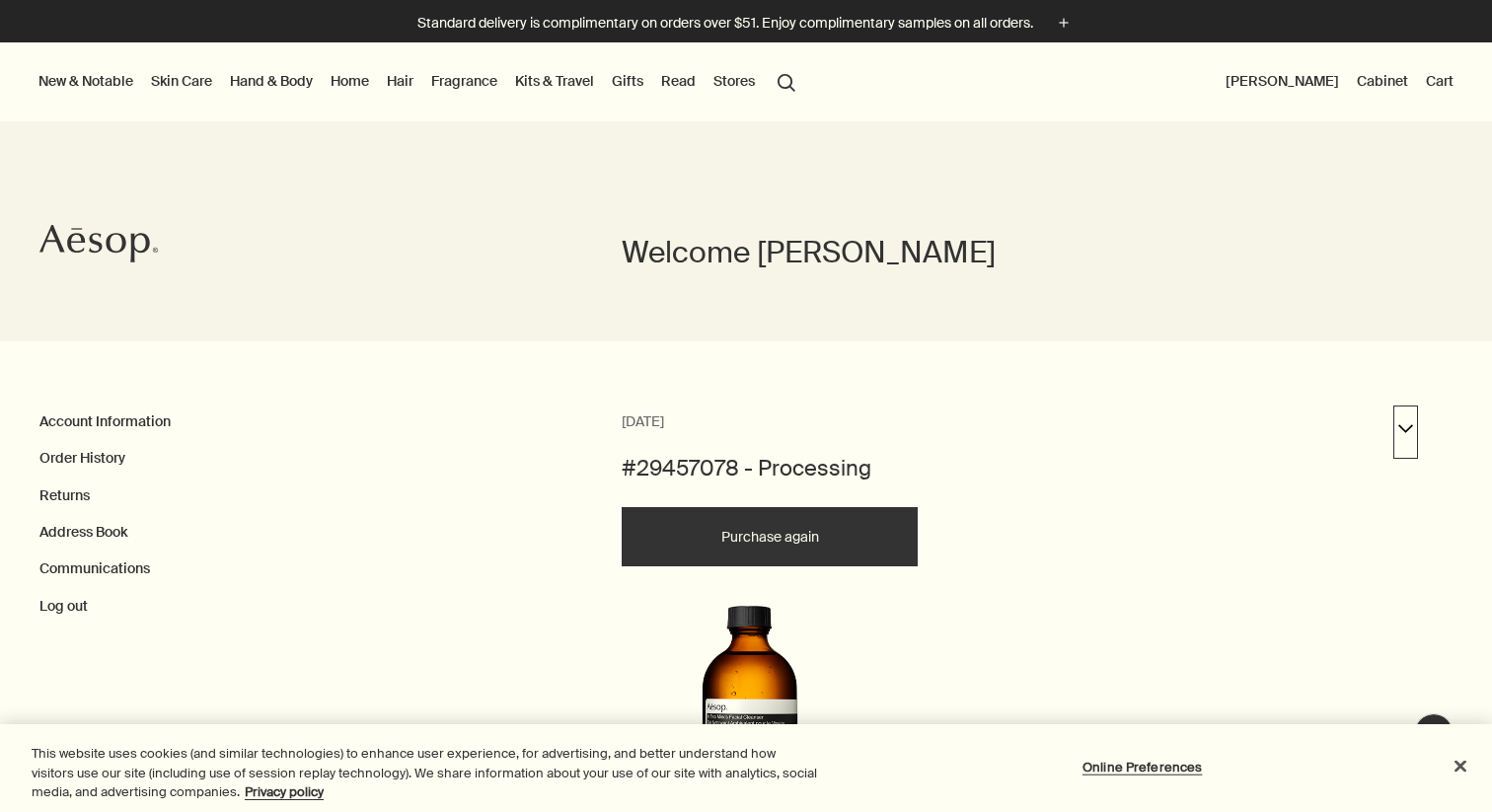 click on "downArrow" at bounding box center [1405, 432] 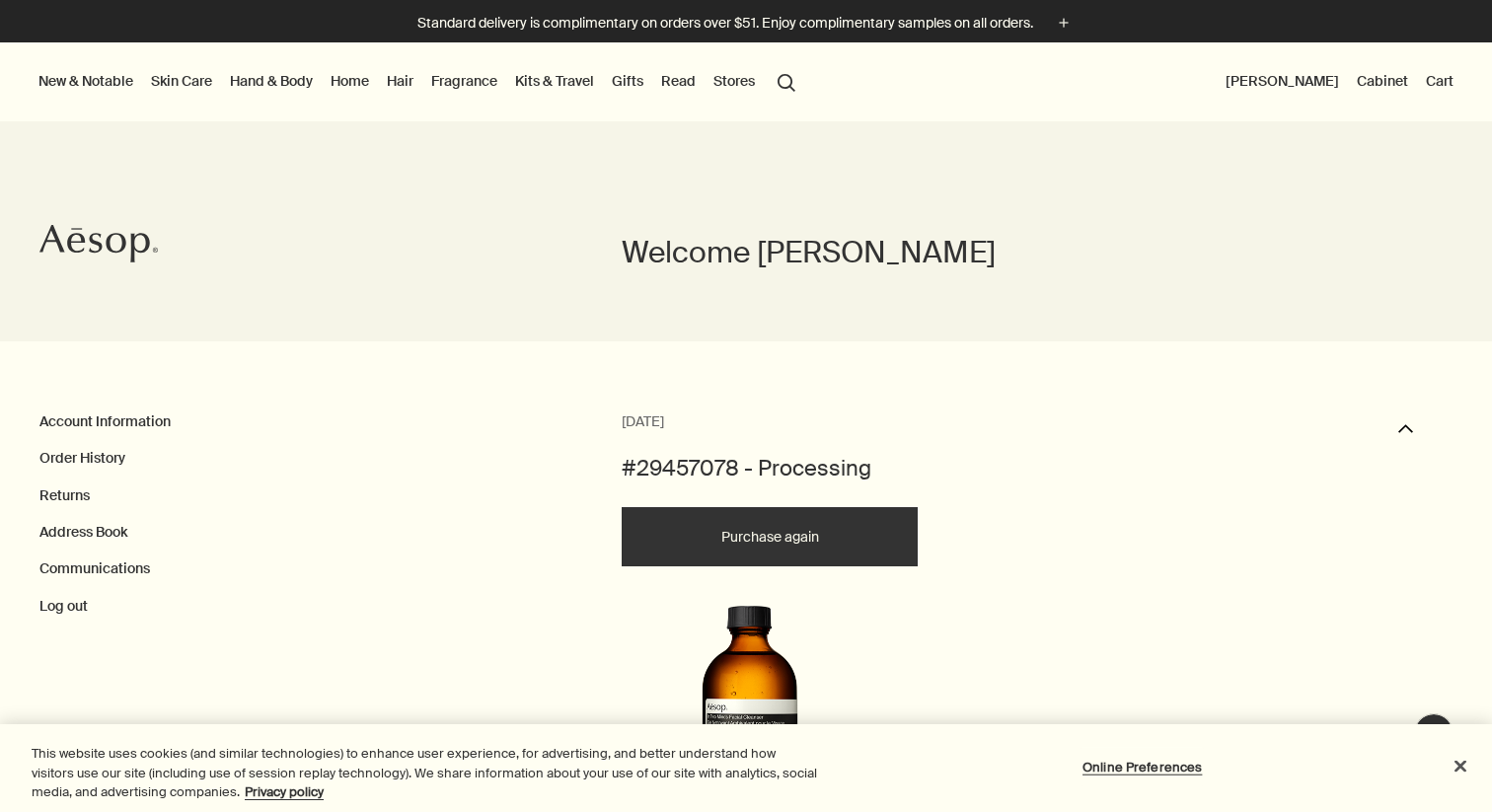 click on "#29457078 - Processing" at bounding box center [746, 469] 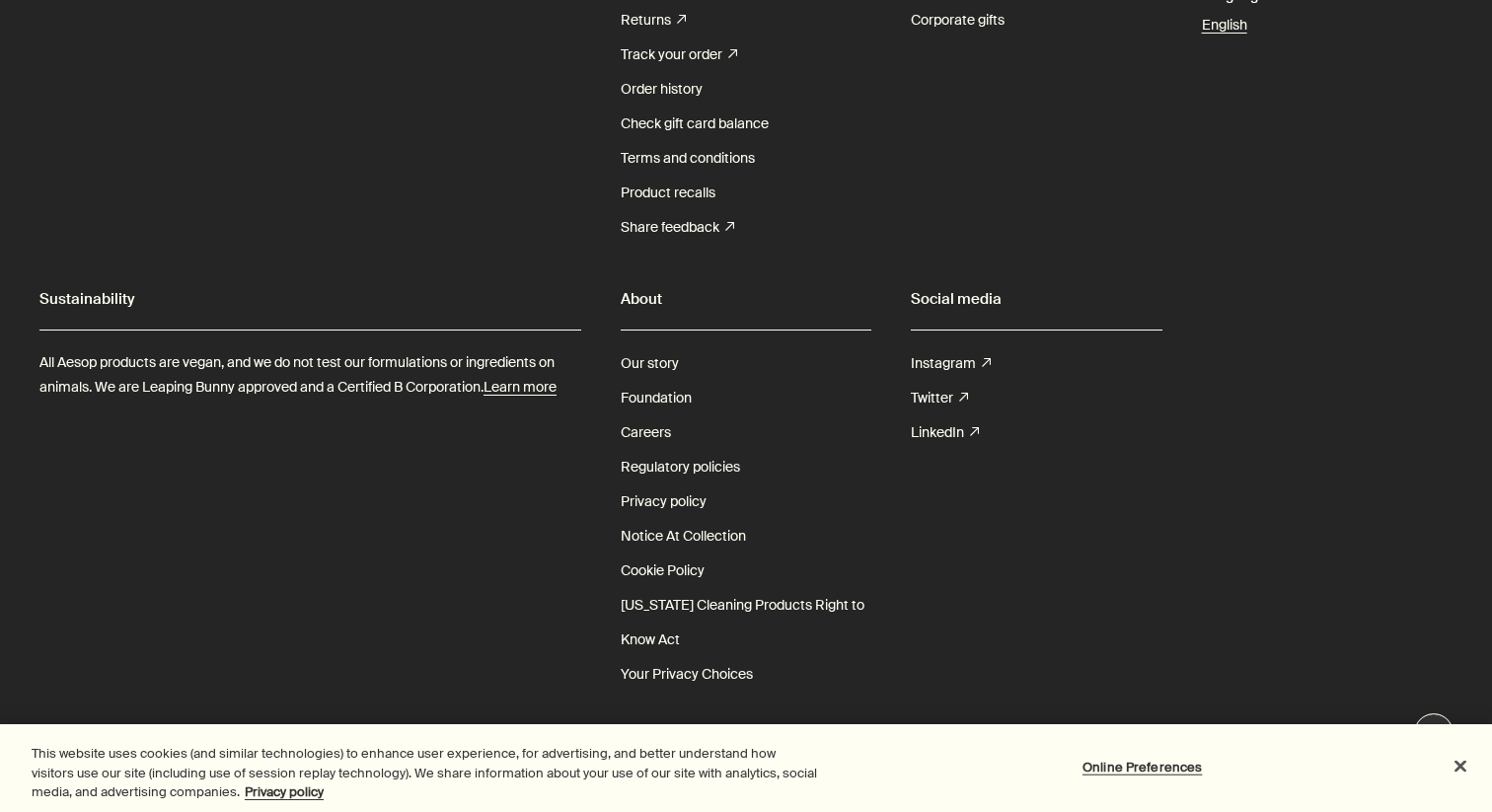 scroll, scrollTop: 0, scrollLeft: 0, axis: both 